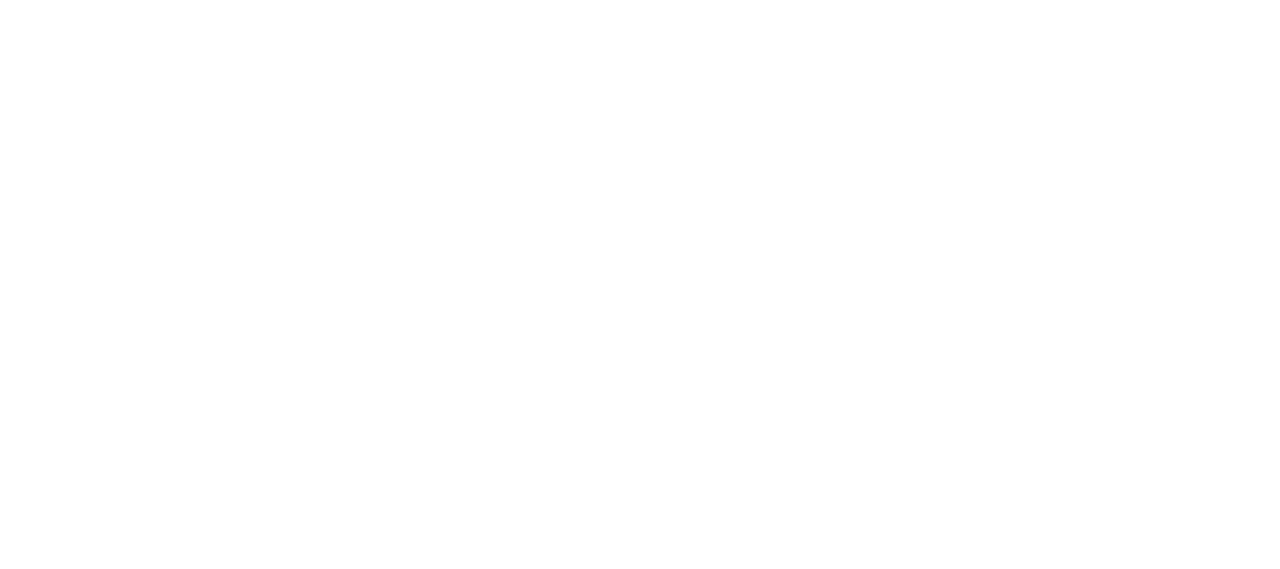 scroll, scrollTop: 0, scrollLeft: 0, axis: both 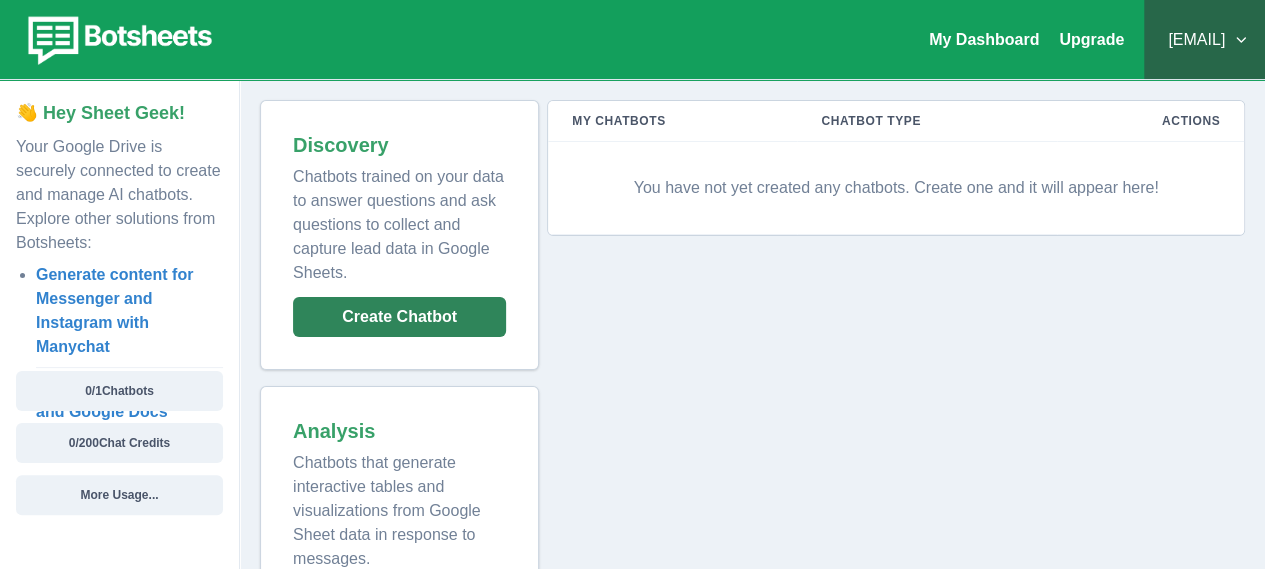 click on "Create Chatbot" at bounding box center (399, 317) 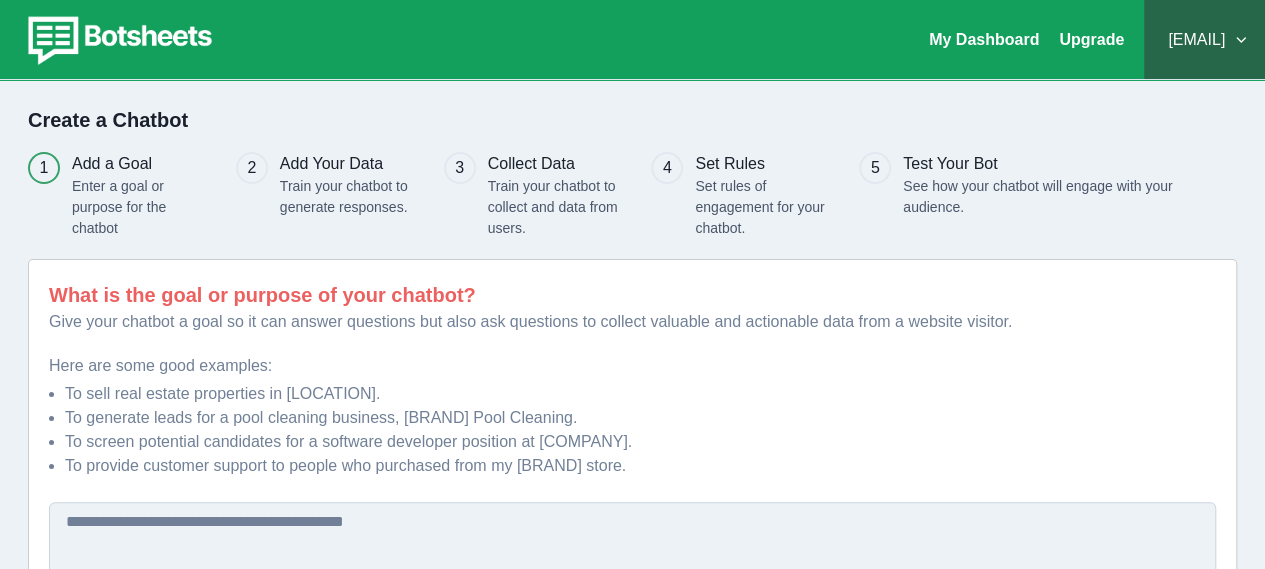 scroll, scrollTop: 181, scrollLeft: 0, axis: vertical 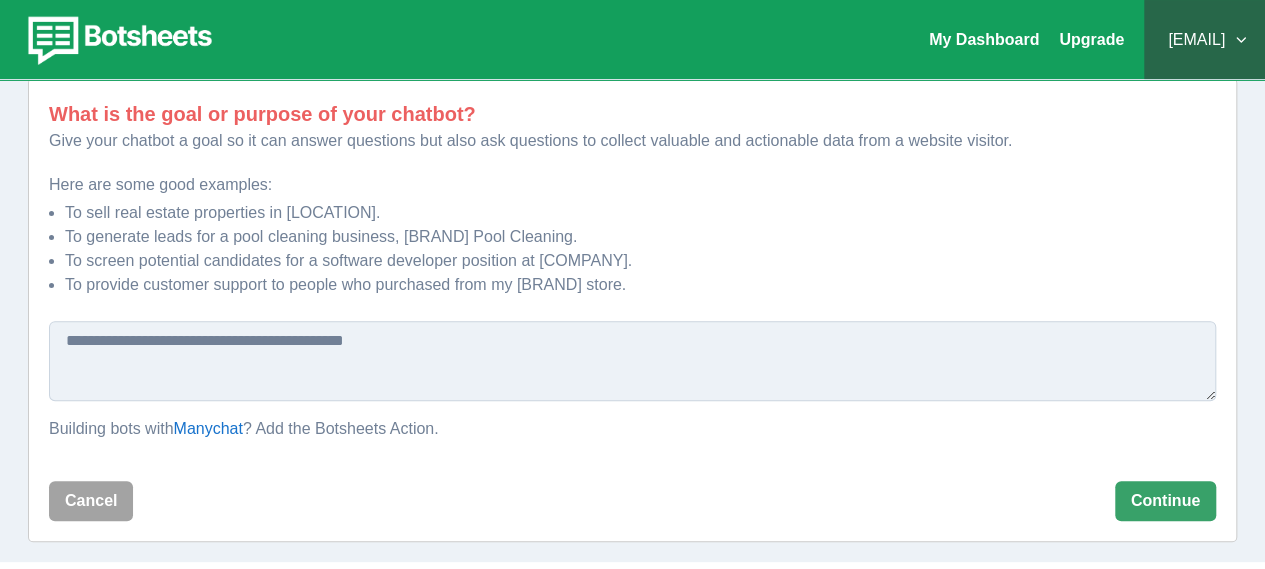 click at bounding box center (632, 361) 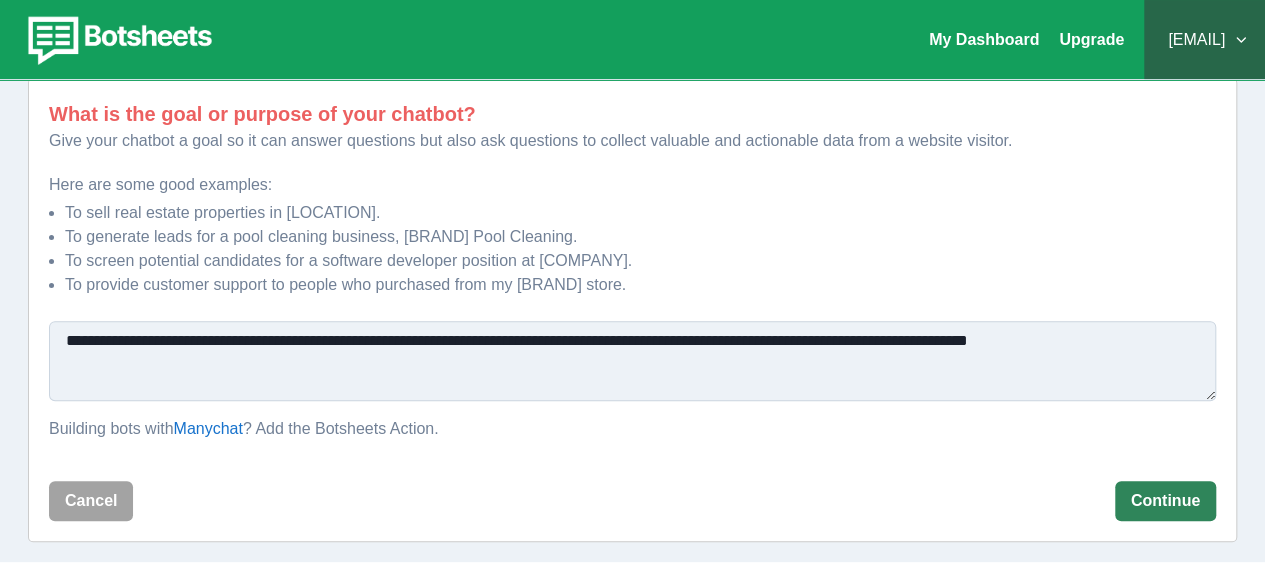 type on "**********" 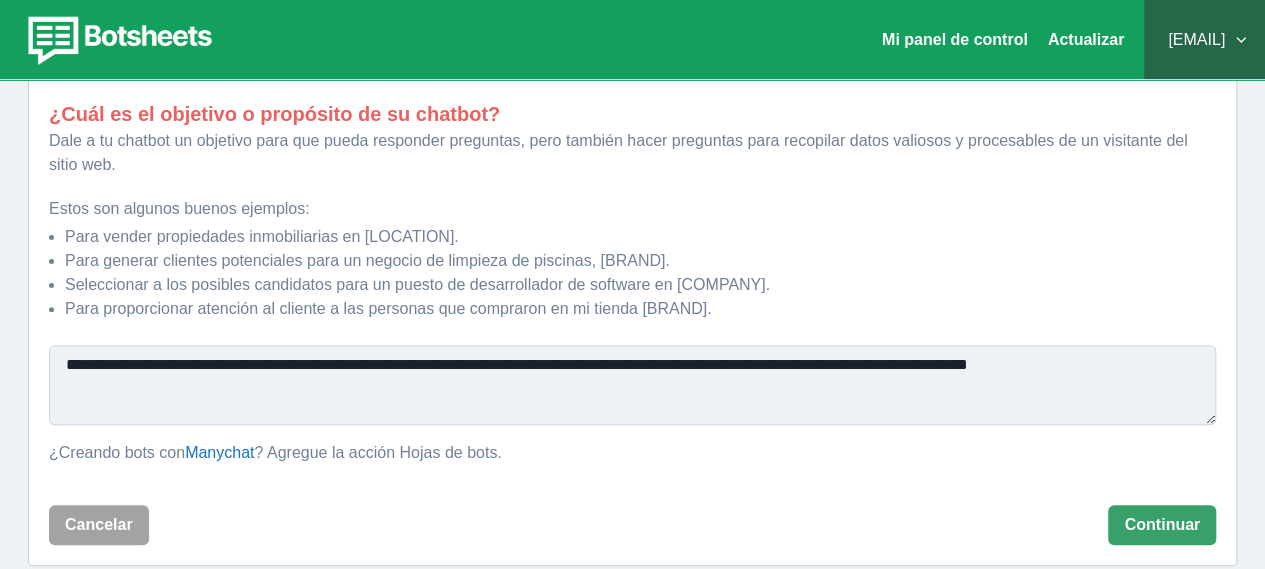 click on "**********" at bounding box center [632, 385] 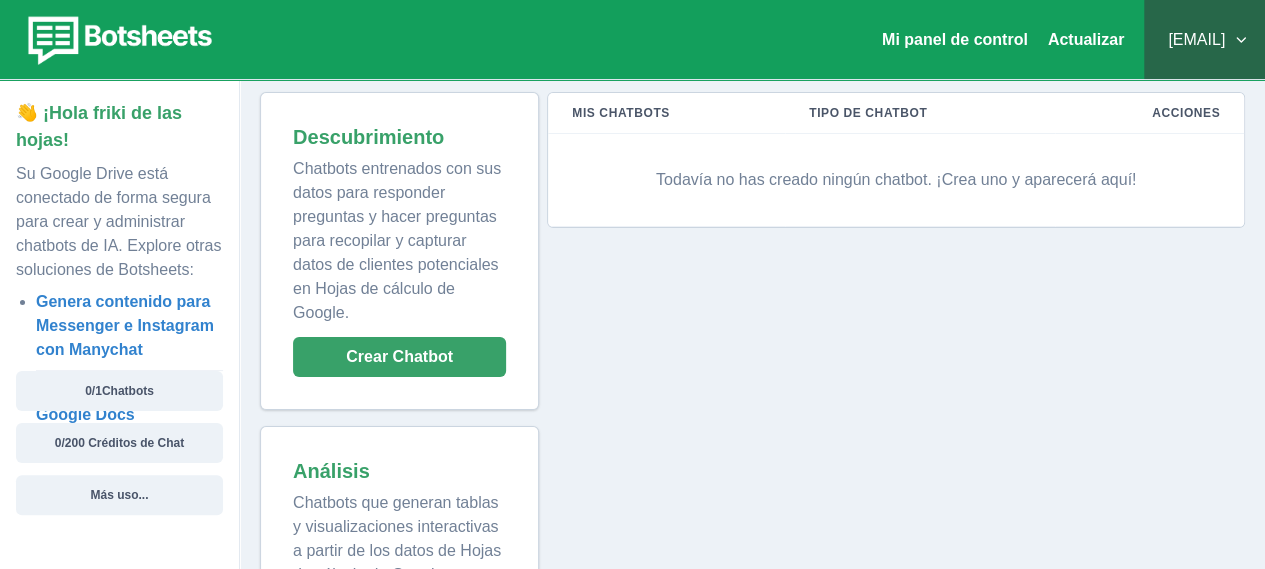 scroll, scrollTop: 9, scrollLeft: 0, axis: vertical 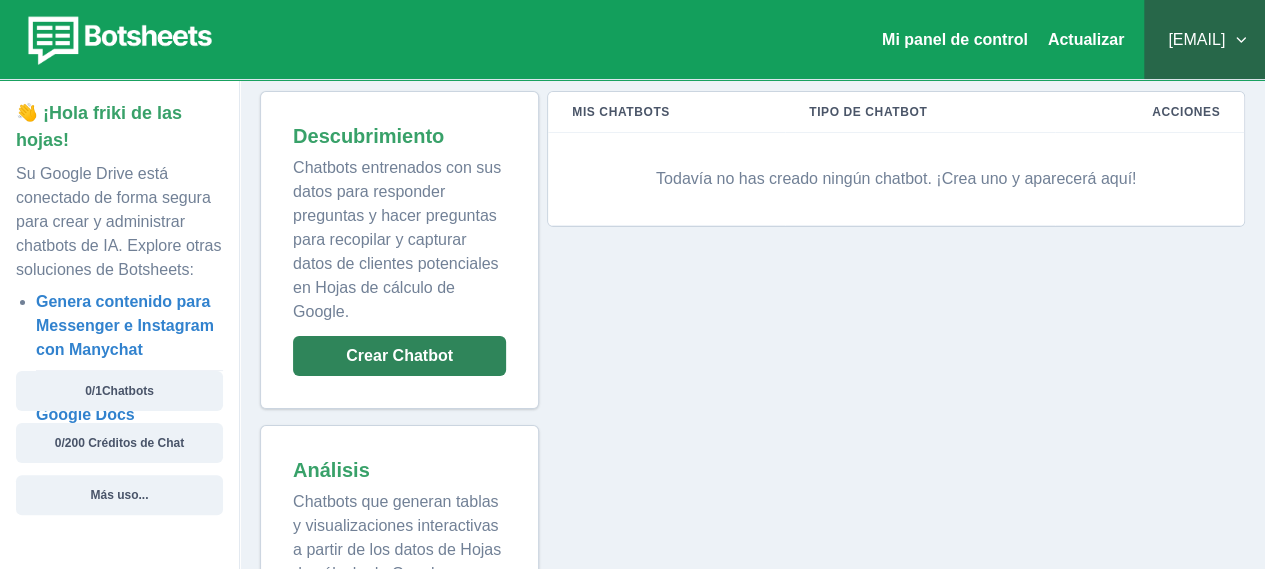 click on "Crear Chatbot" at bounding box center (399, 356) 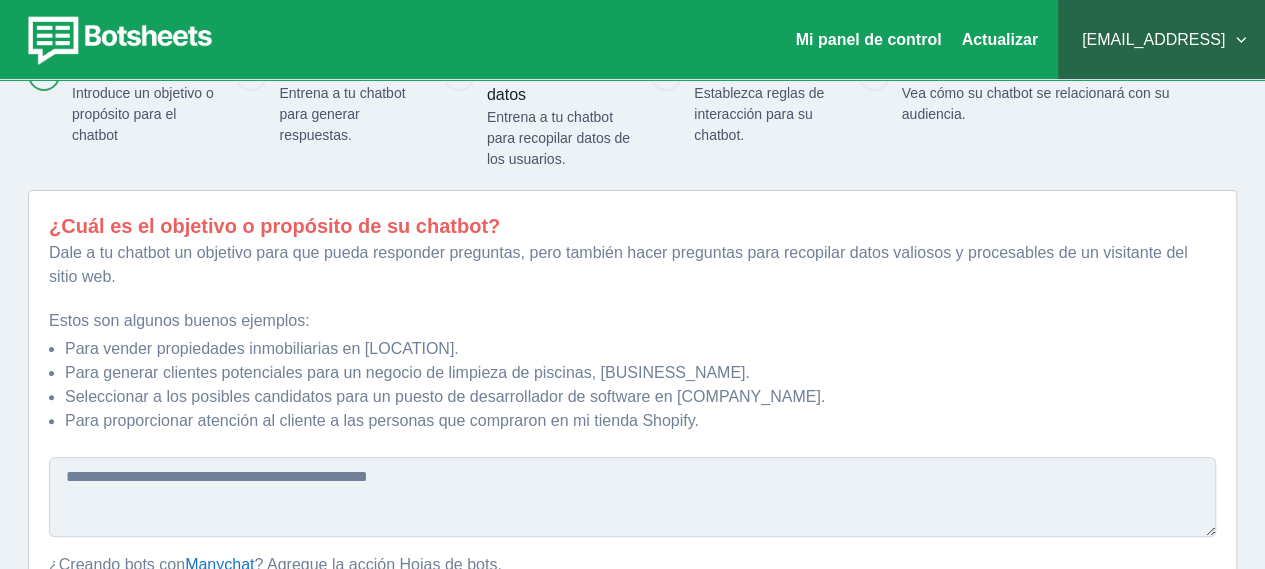 scroll, scrollTop: 229, scrollLeft: 0, axis: vertical 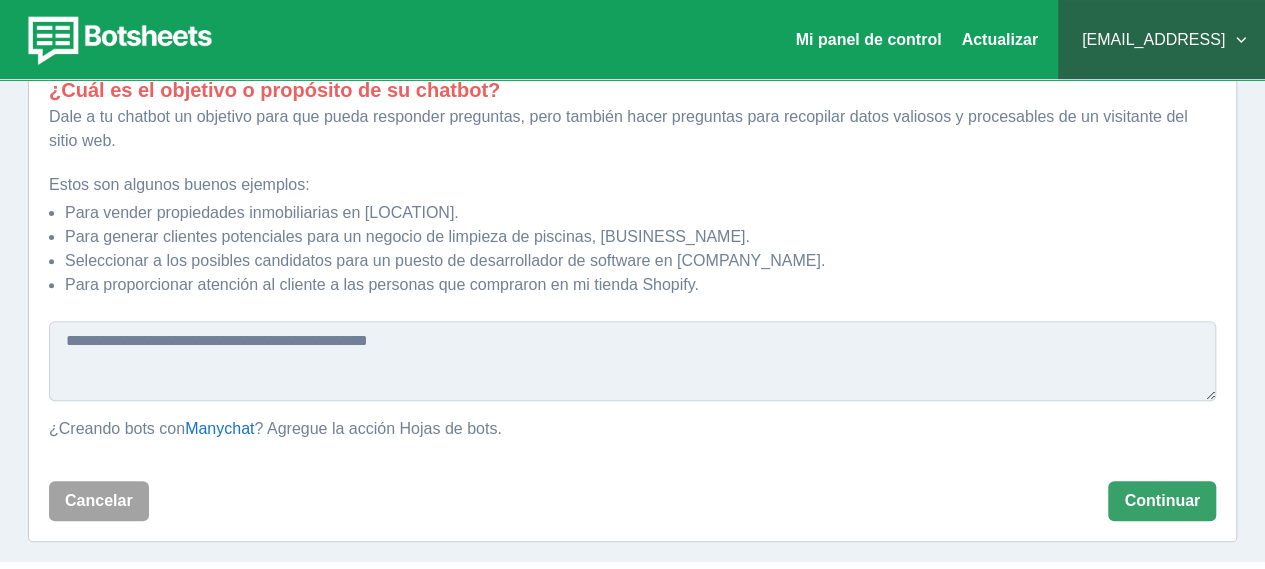 click at bounding box center [632, 361] 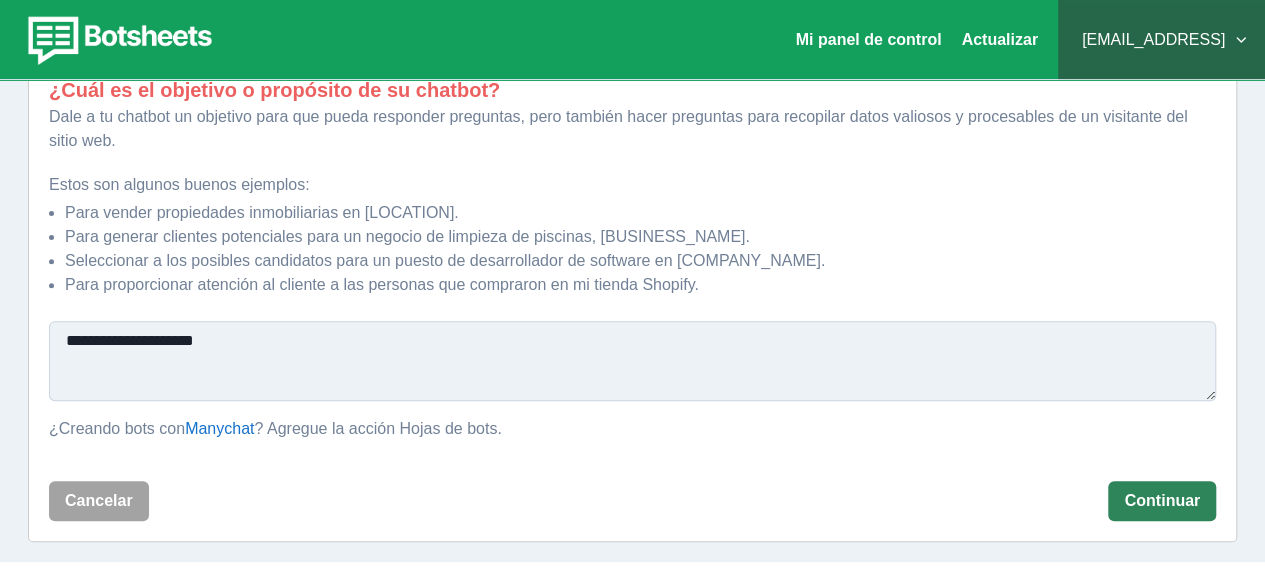 type on "**********" 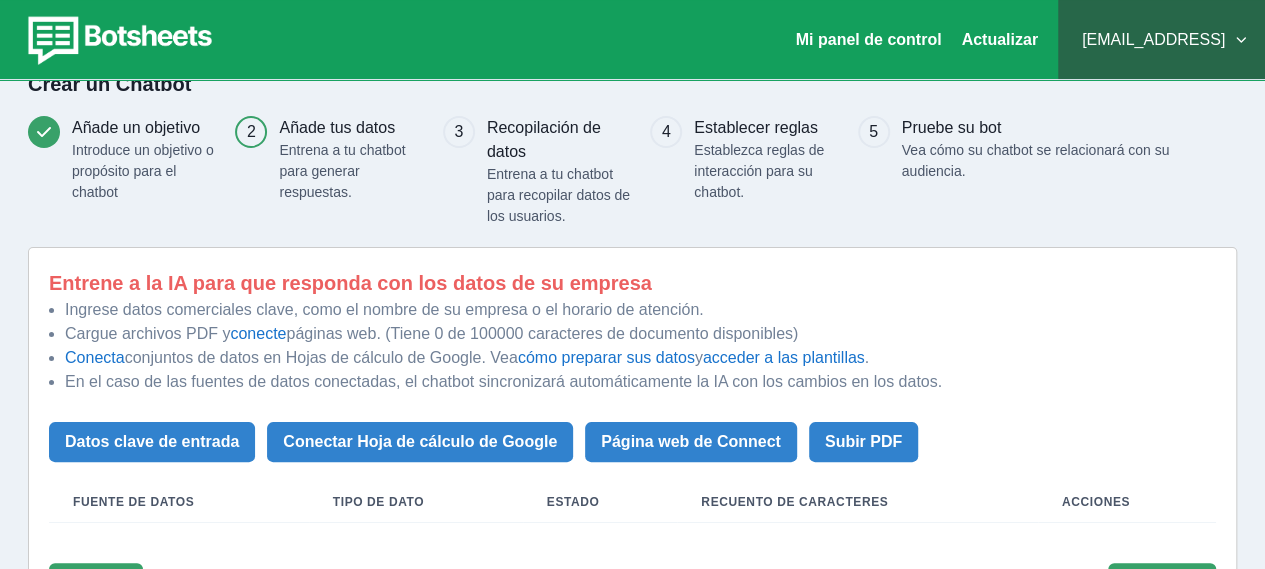 scroll, scrollTop: 118, scrollLeft: 0, axis: vertical 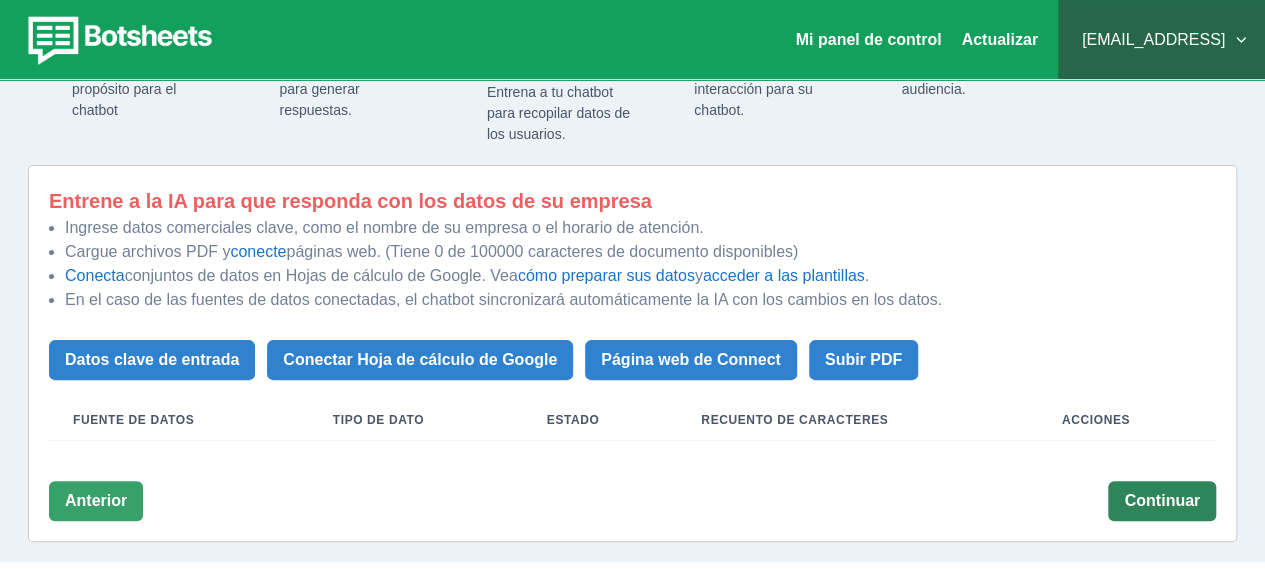 click on "Continuar" at bounding box center [1162, 501] 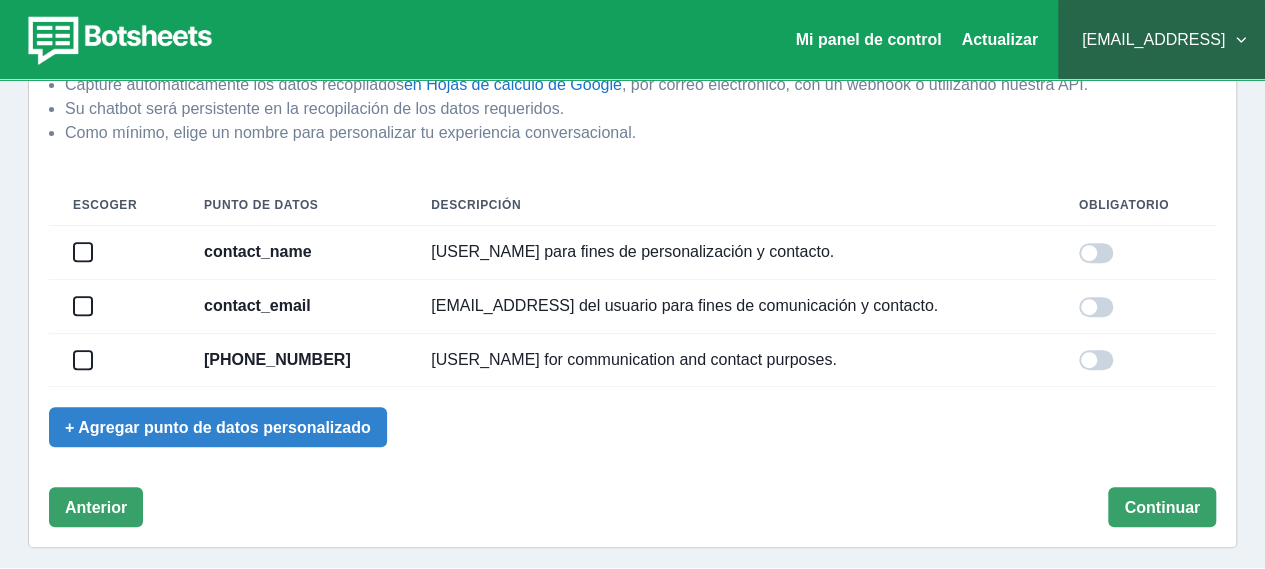 scroll, scrollTop: 286, scrollLeft: 0, axis: vertical 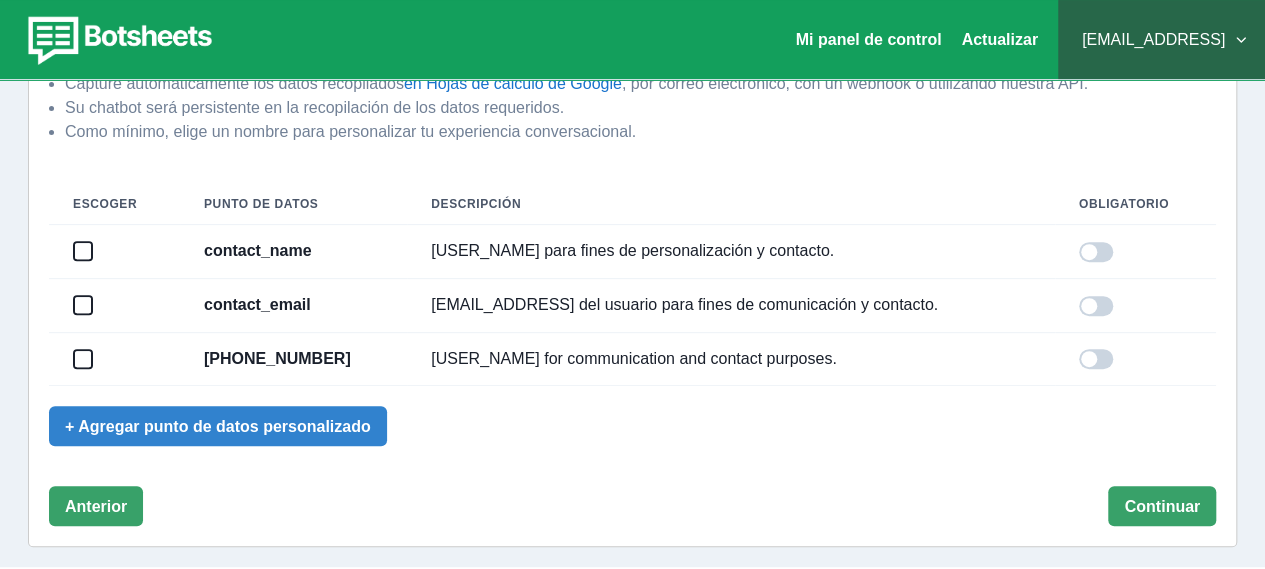 click at bounding box center [83, 251] 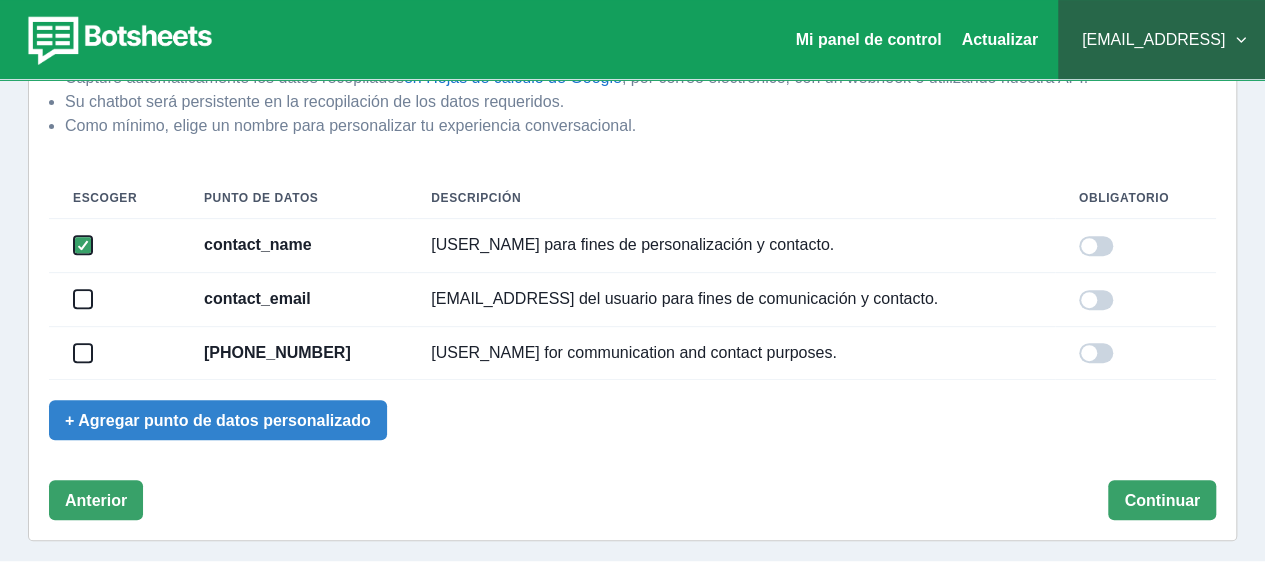 scroll, scrollTop: 296, scrollLeft: 0, axis: vertical 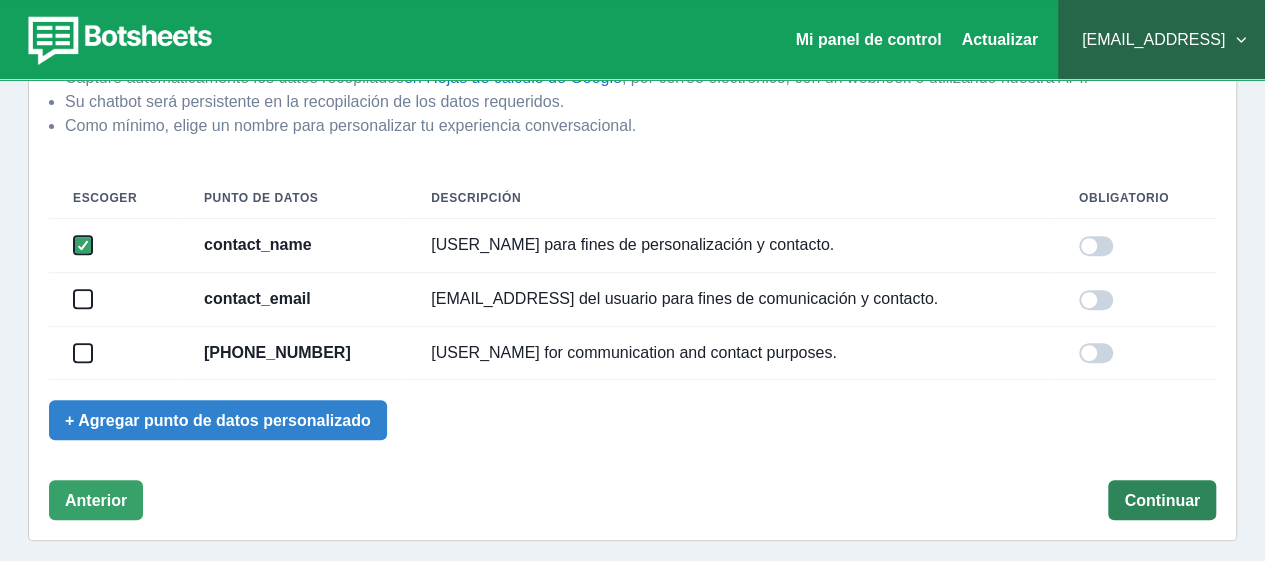 click on "Continuar" at bounding box center [1162, 500] 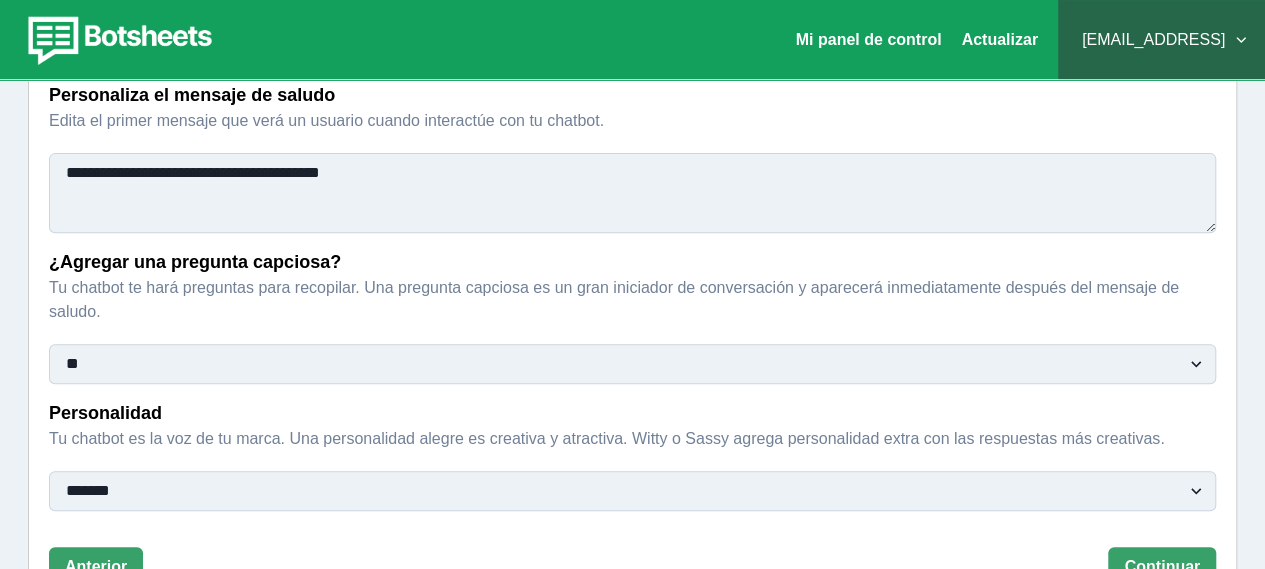scroll, scrollTop: 362, scrollLeft: 0, axis: vertical 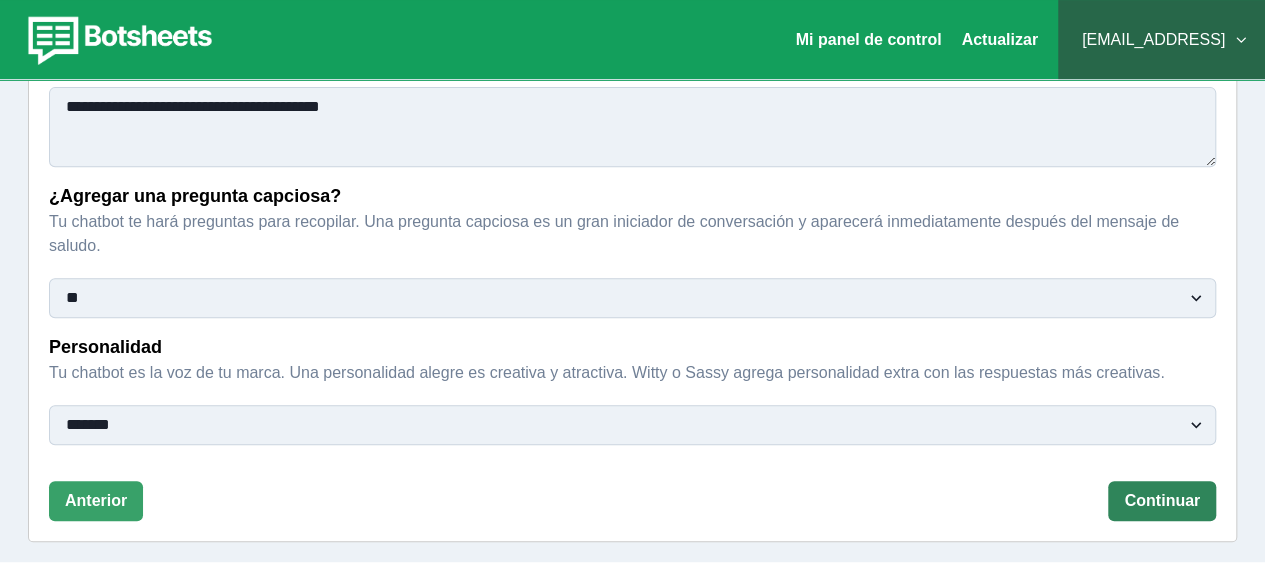 click on "Continuar" at bounding box center [1162, 501] 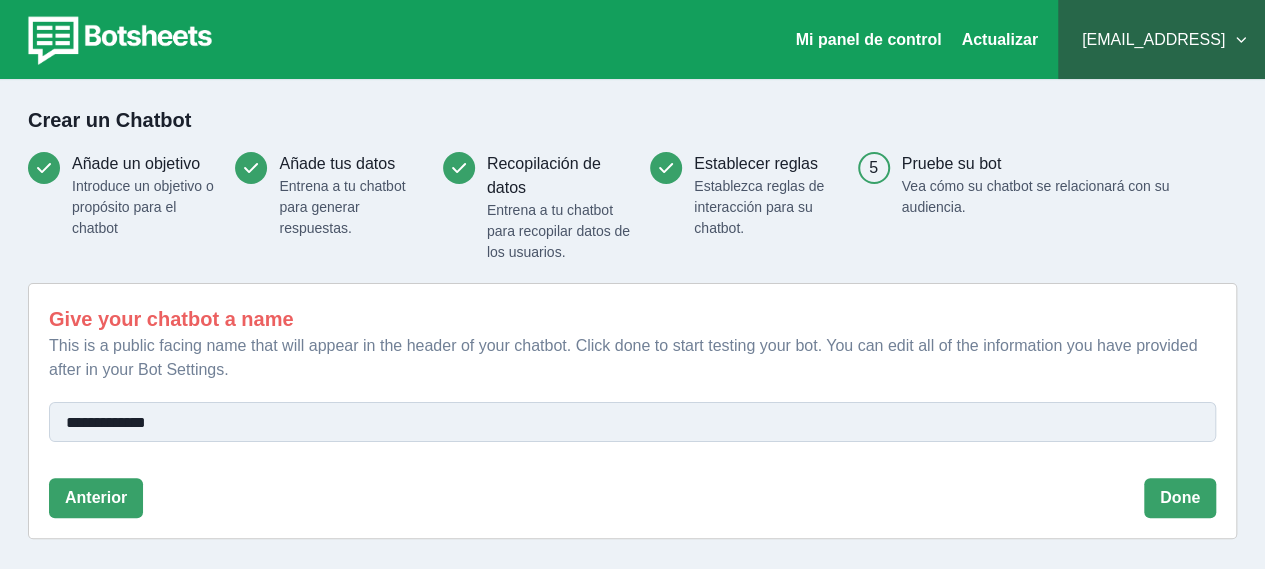 scroll, scrollTop: 0, scrollLeft: 0, axis: both 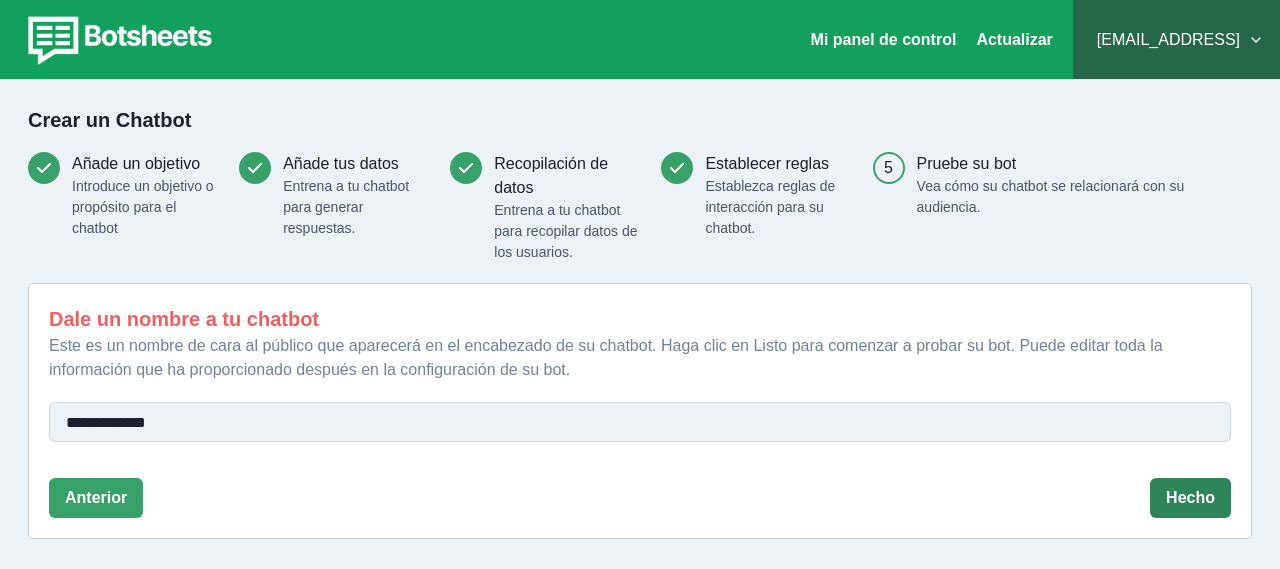 click on "Hecho" at bounding box center (1190, 498) 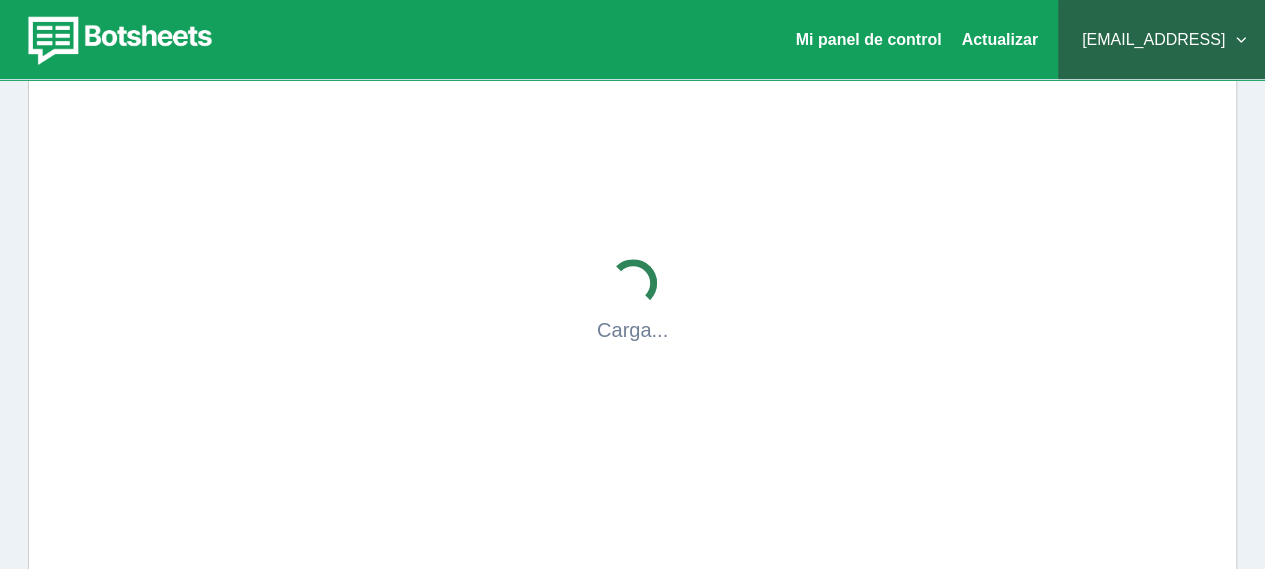 scroll, scrollTop: 317, scrollLeft: 0, axis: vertical 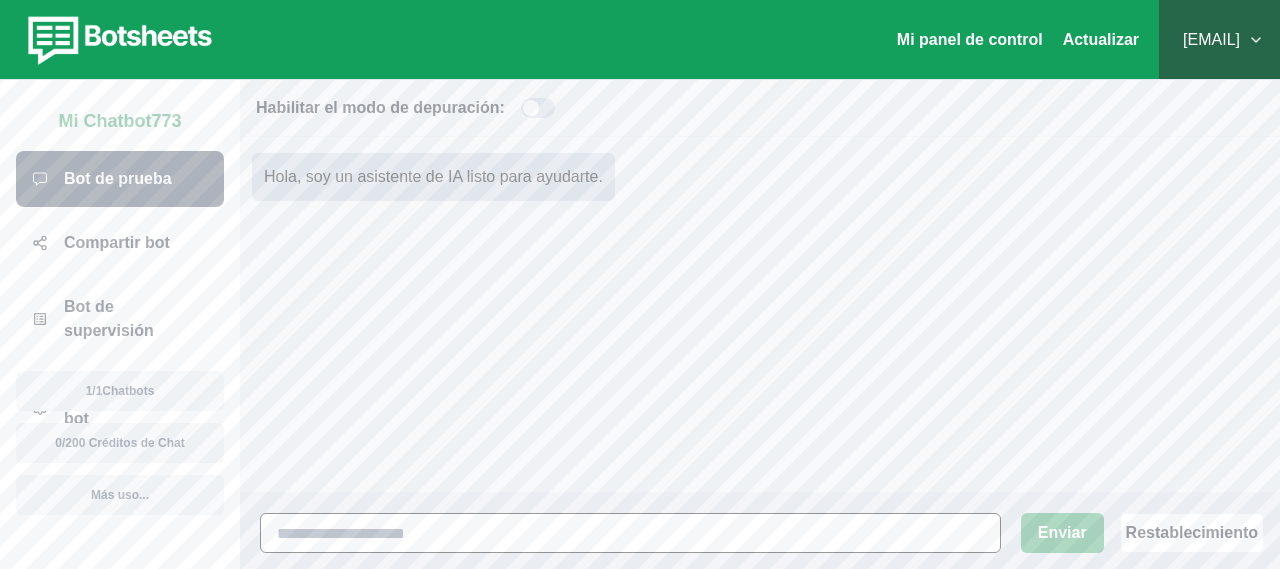 click at bounding box center (630, 533) 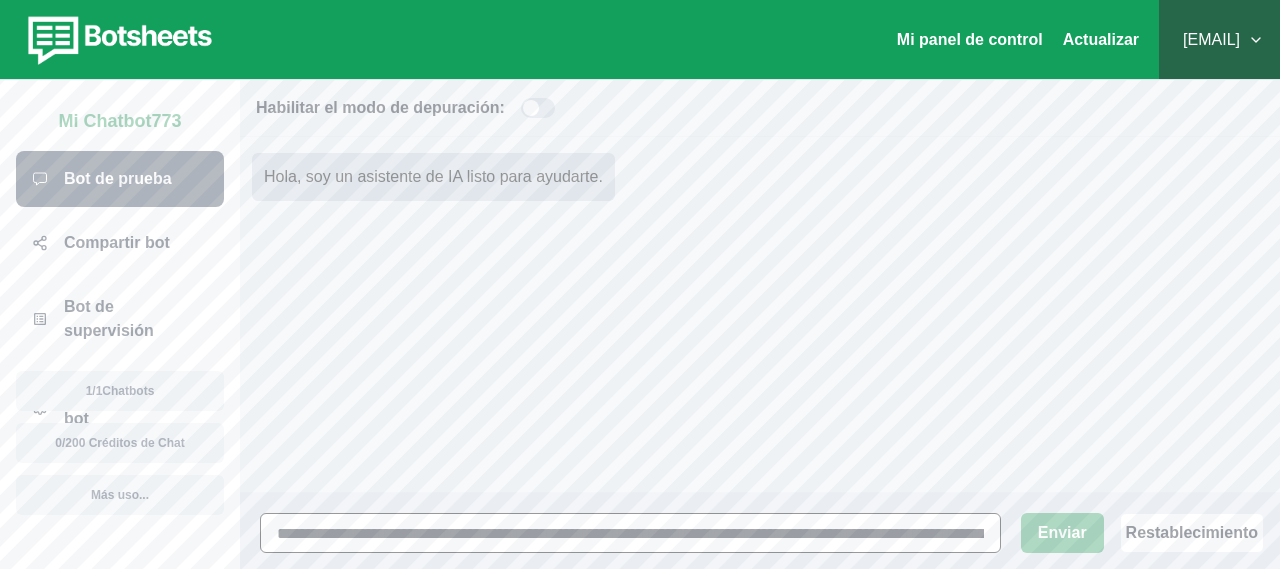 scroll, scrollTop: 0, scrollLeft: 2544, axis: horizontal 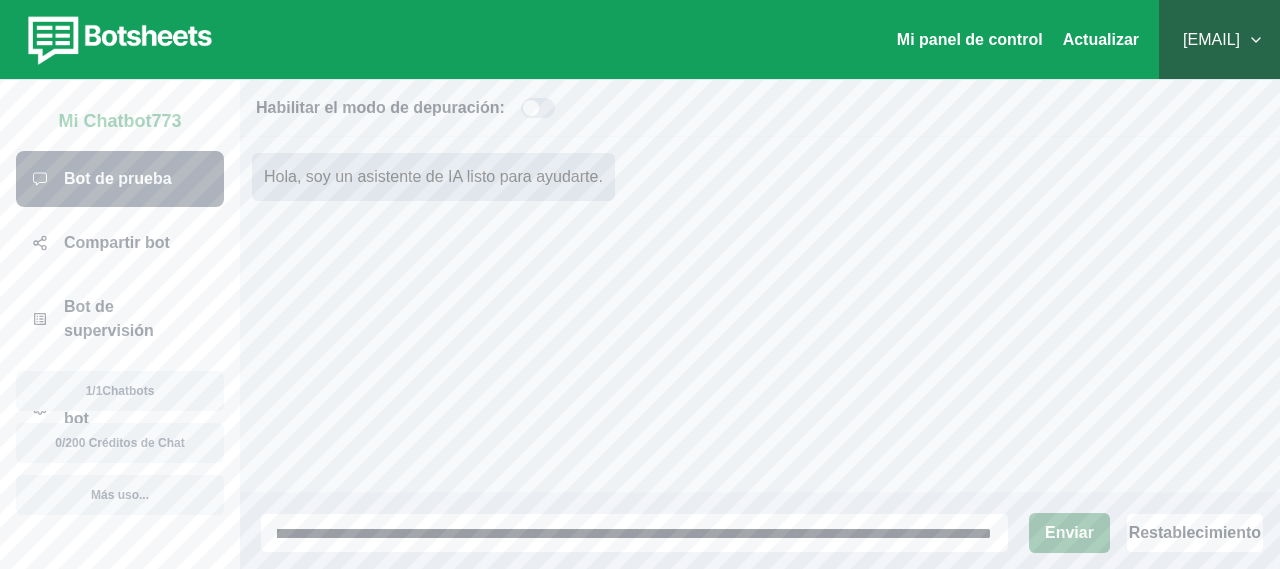 click on "Enviar" at bounding box center [1069, 533] 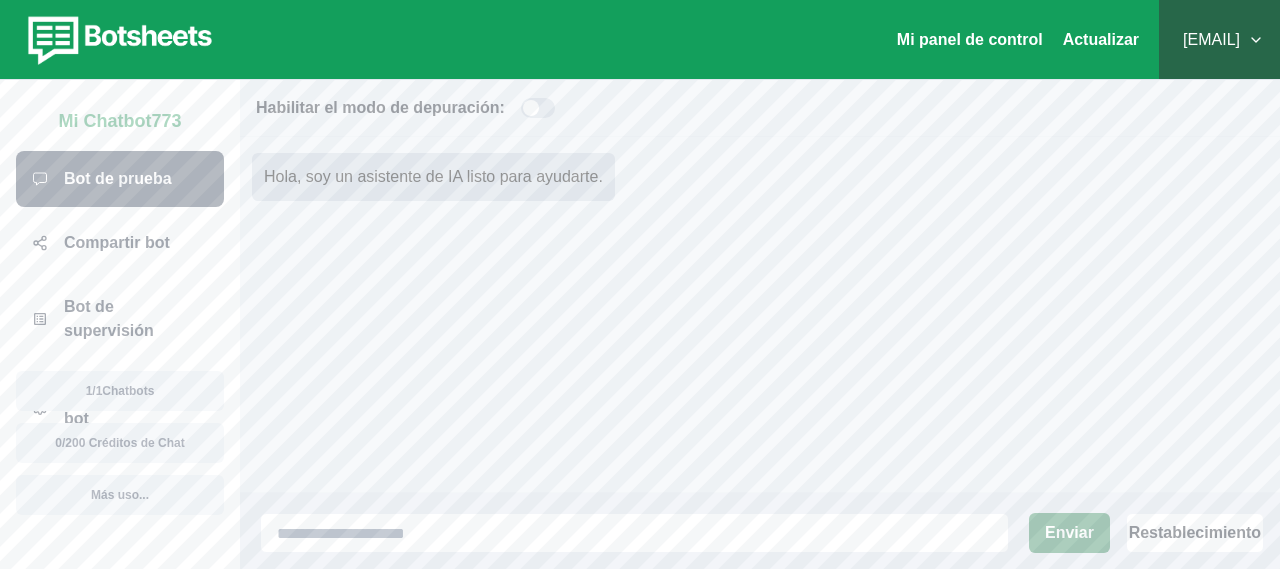 scroll, scrollTop: 0, scrollLeft: 0, axis: both 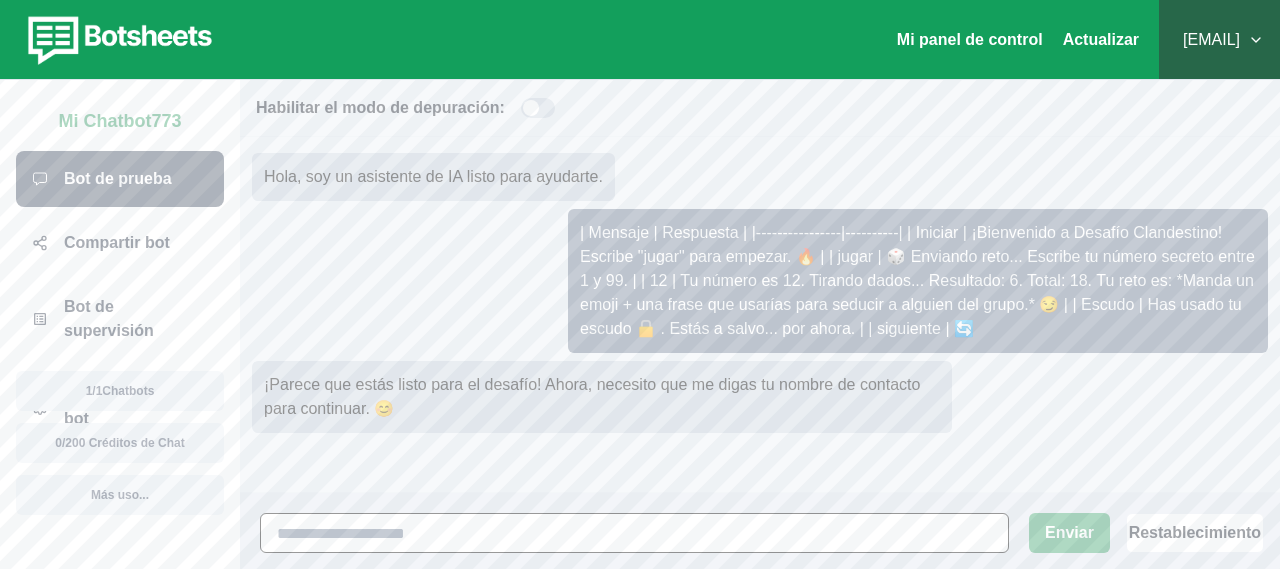 click at bounding box center (634, 533) 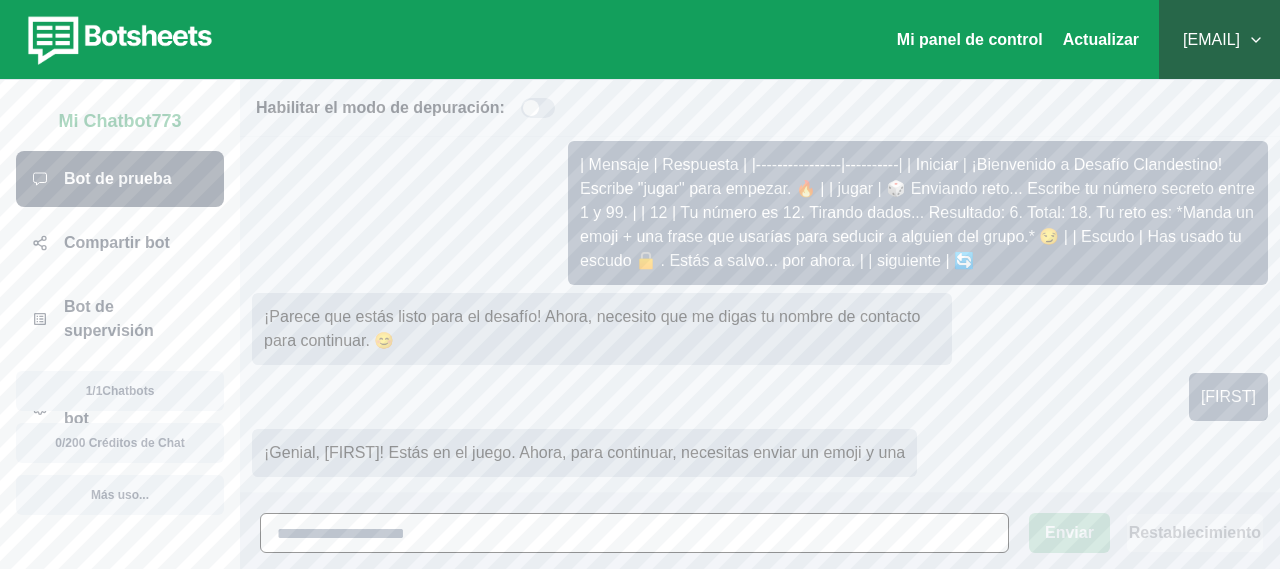 scroll, scrollTop: 92, scrollLeft: 0, axis: vertical 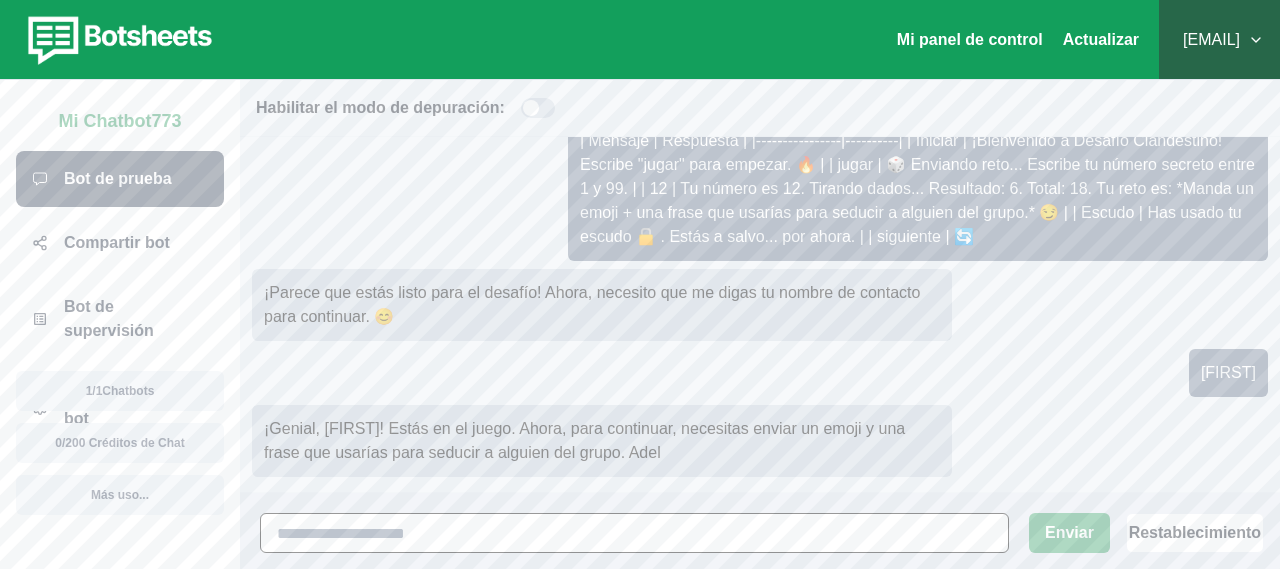 click at bounding box center (634, 533) 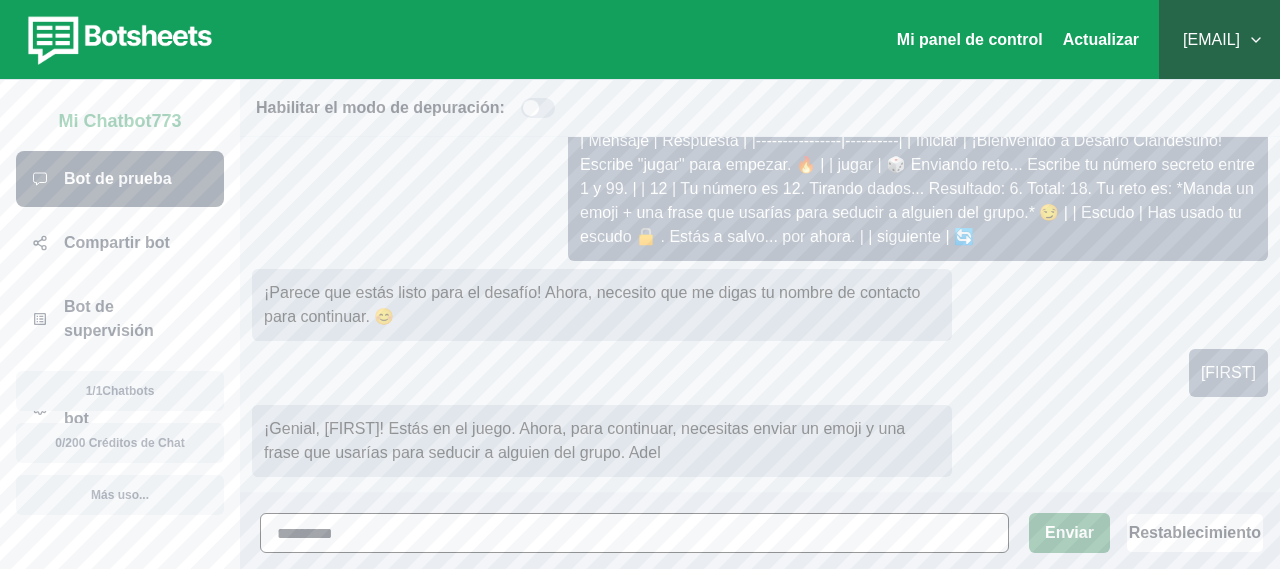 type on "********" 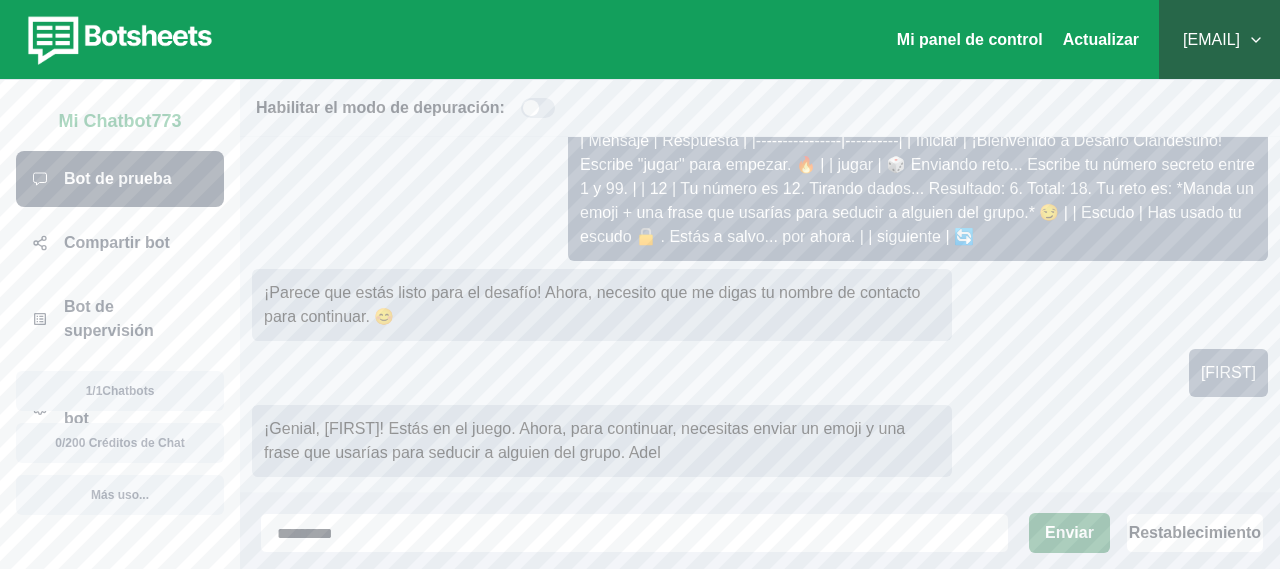 click on "Enviar" at bounding box center [1069, 533] 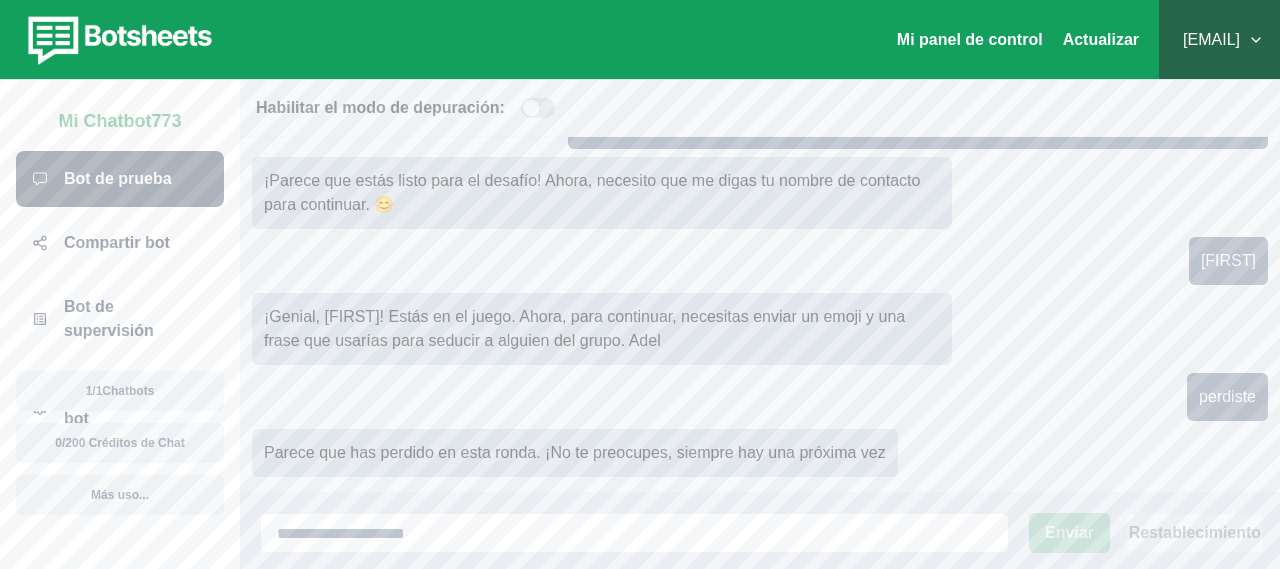 scroll, scrollTop: 228, scrollLeft: 0, axis: vertical 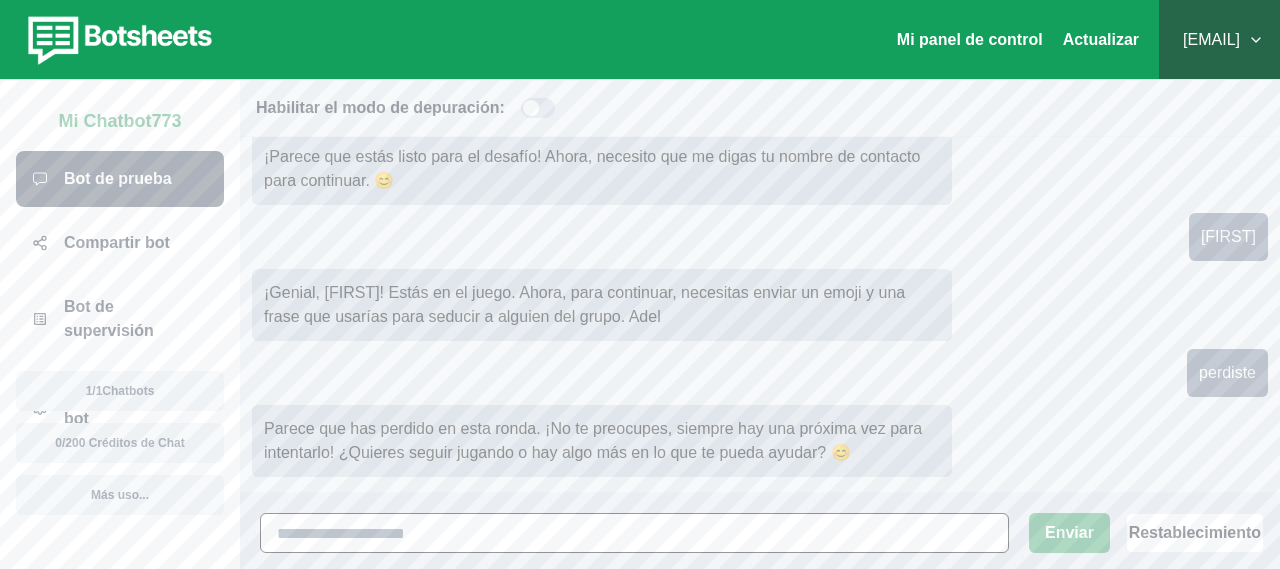 click at bounding box center [634, 533] 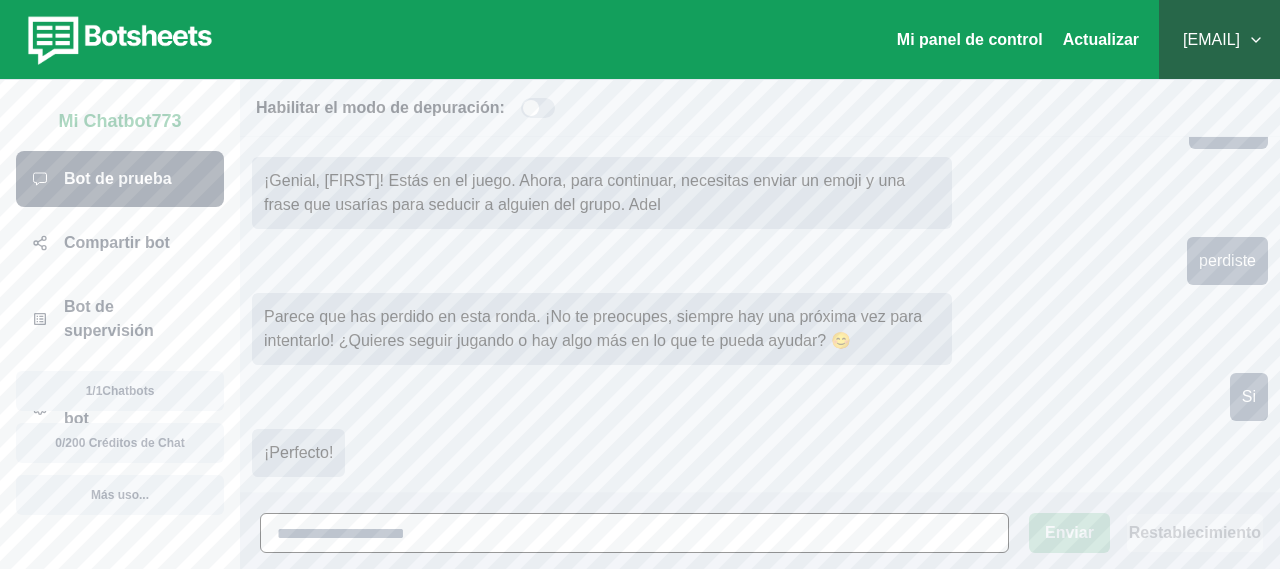 scroll, scrollTop: 340, scrollLeft: 0, axis: vertical 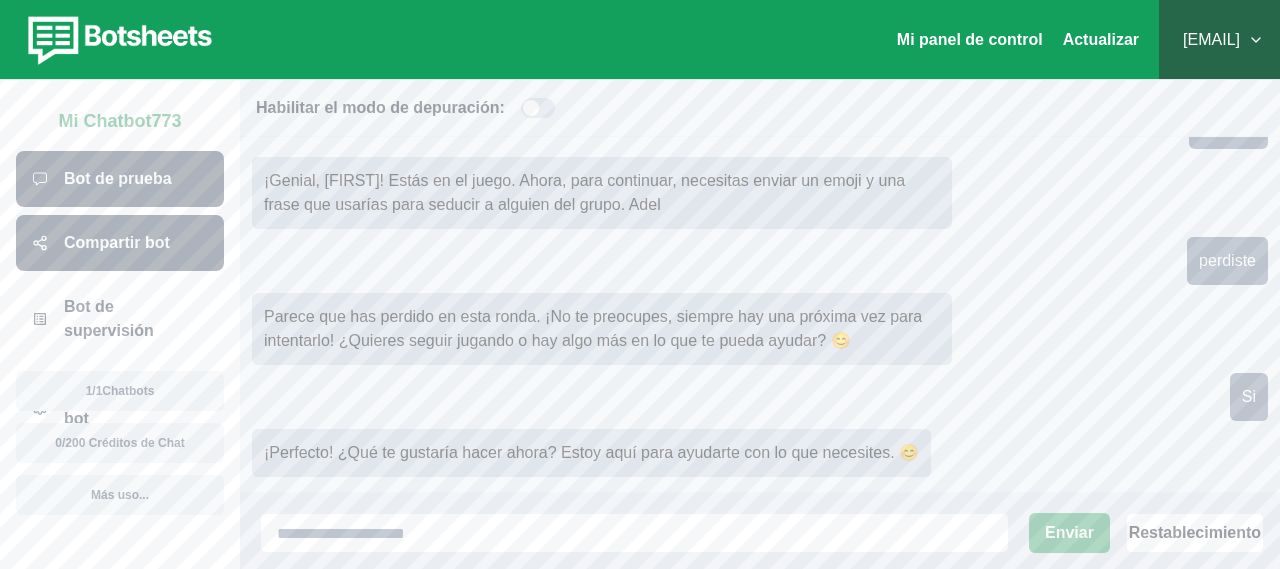 click on "Compartir bot" at bounding box center [120, 243] 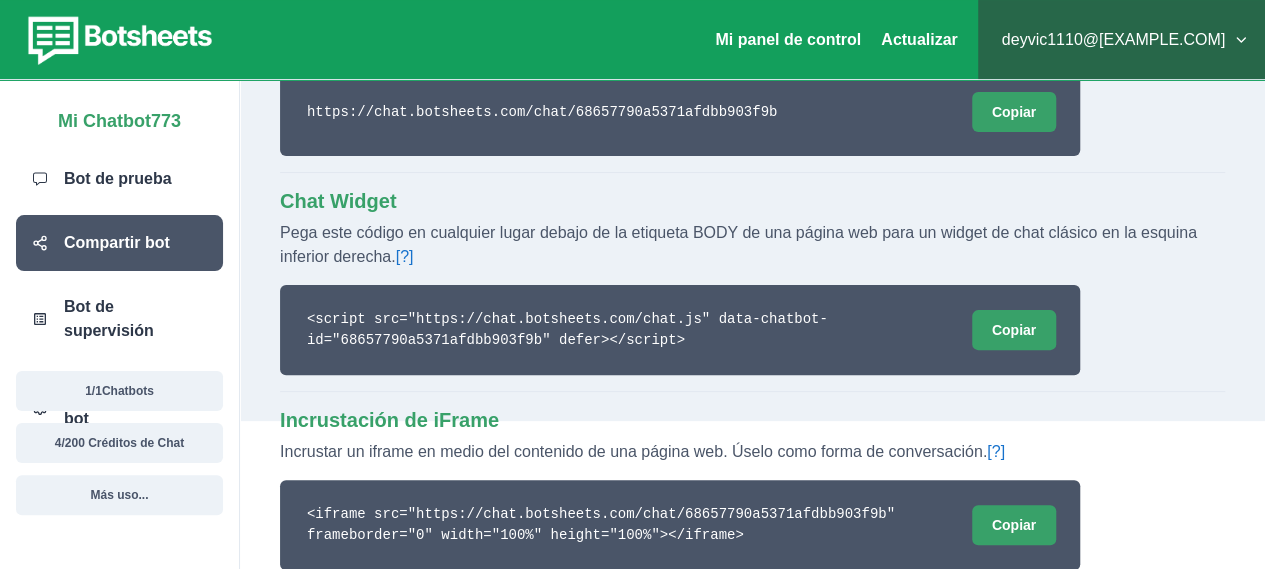 scroll, scrollTop: 0, scrollLeft: 0, axis: both 